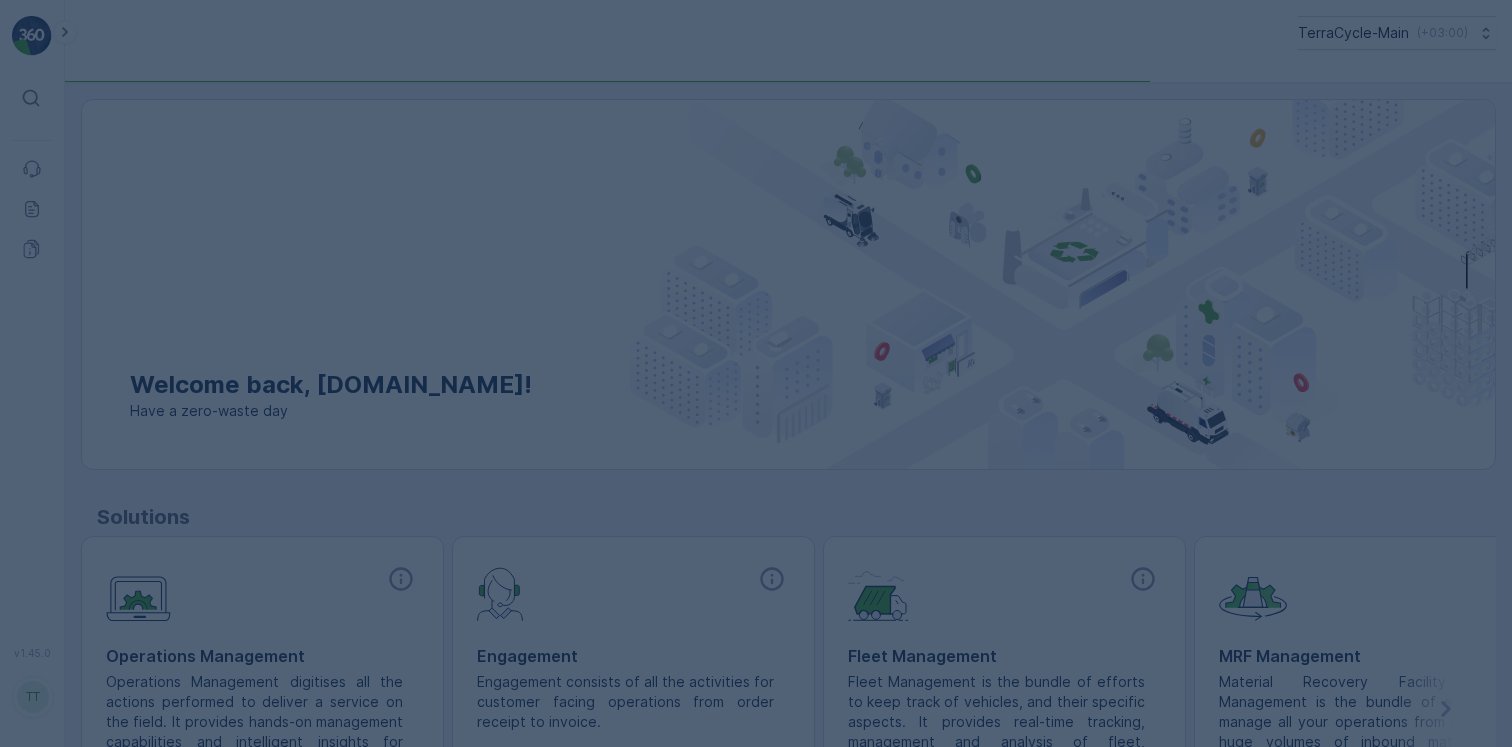 scroll, scrollTop: 0, scrollLeft: 0, axis: both 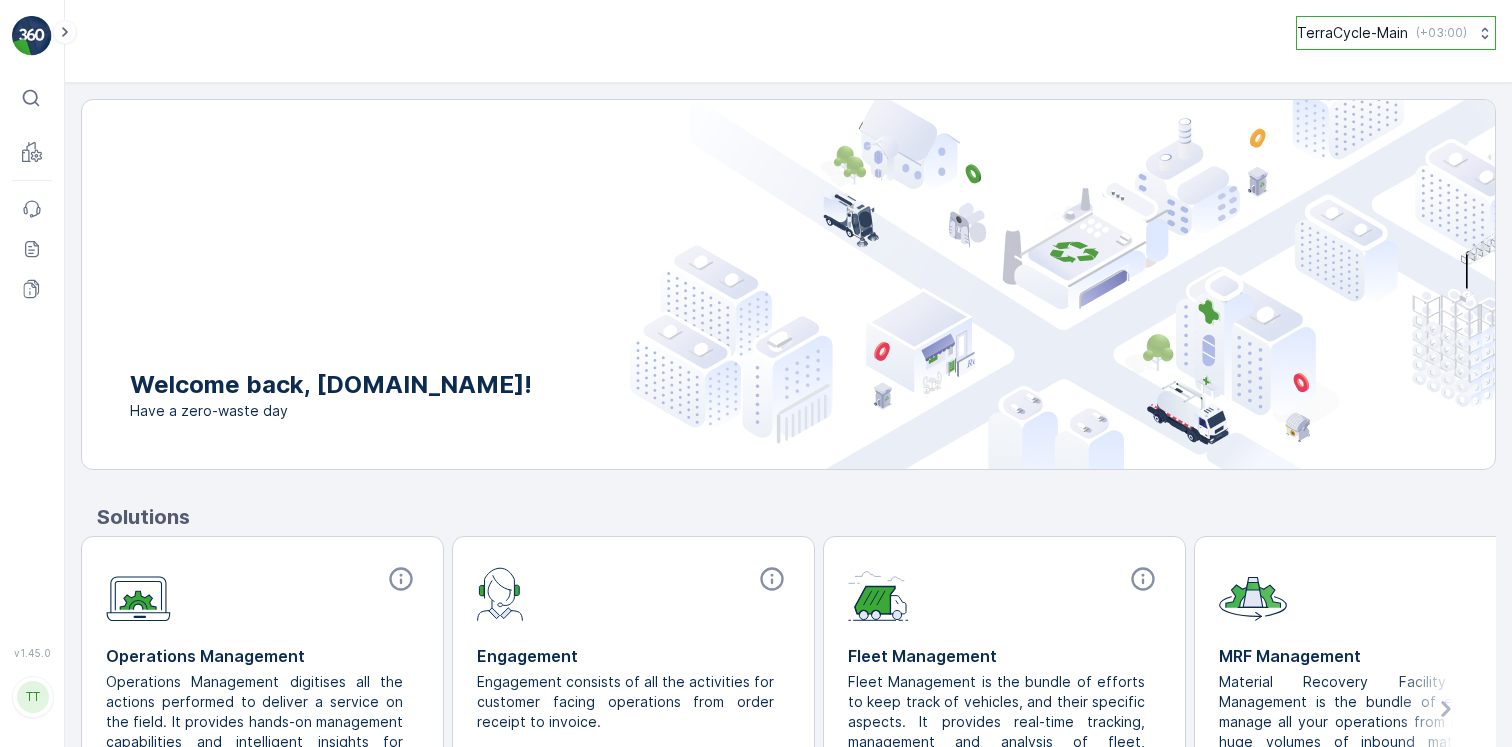click on "TerraCycle-Main" at bounding box center (1352, 33) 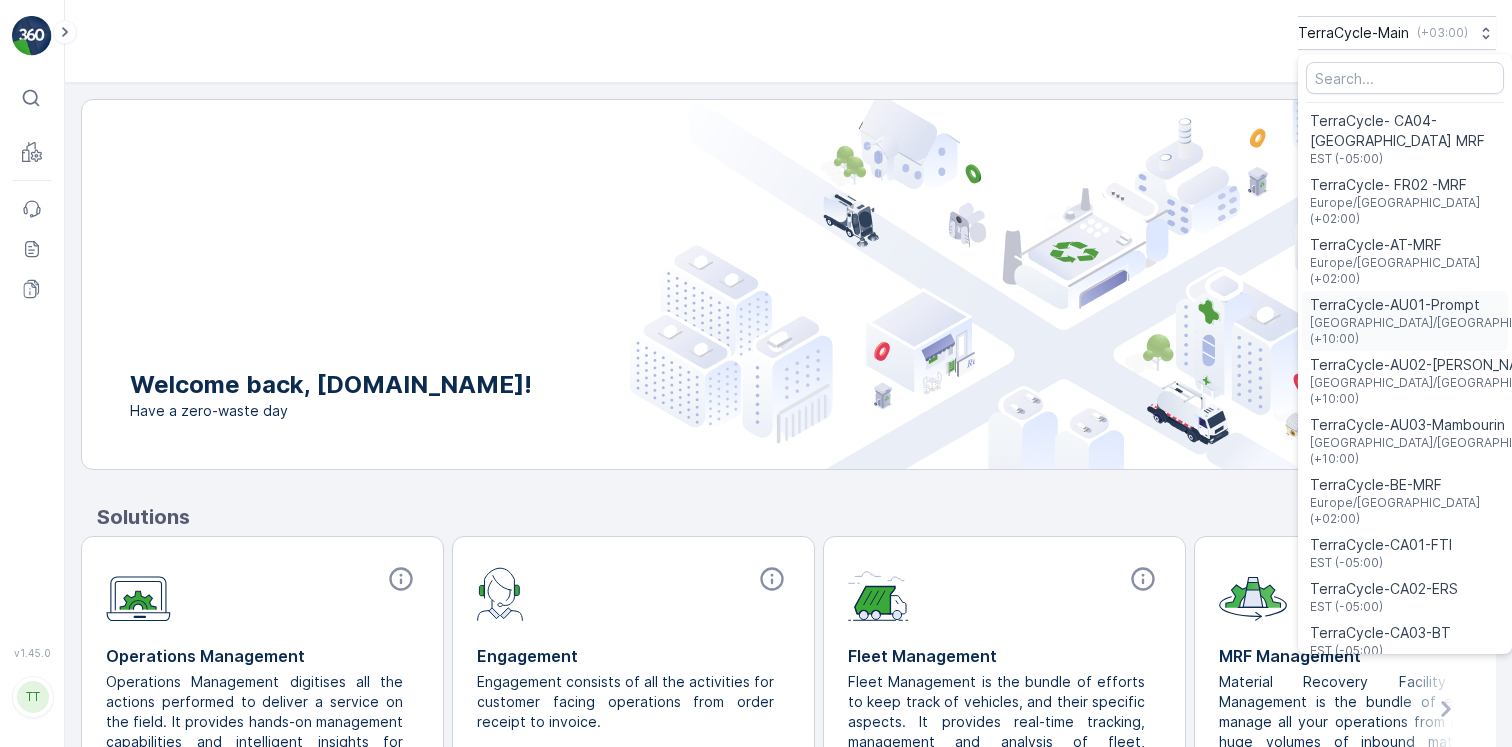 click on "TerraCycle-AU01-Prompt" at bounding box center (1435, 305) 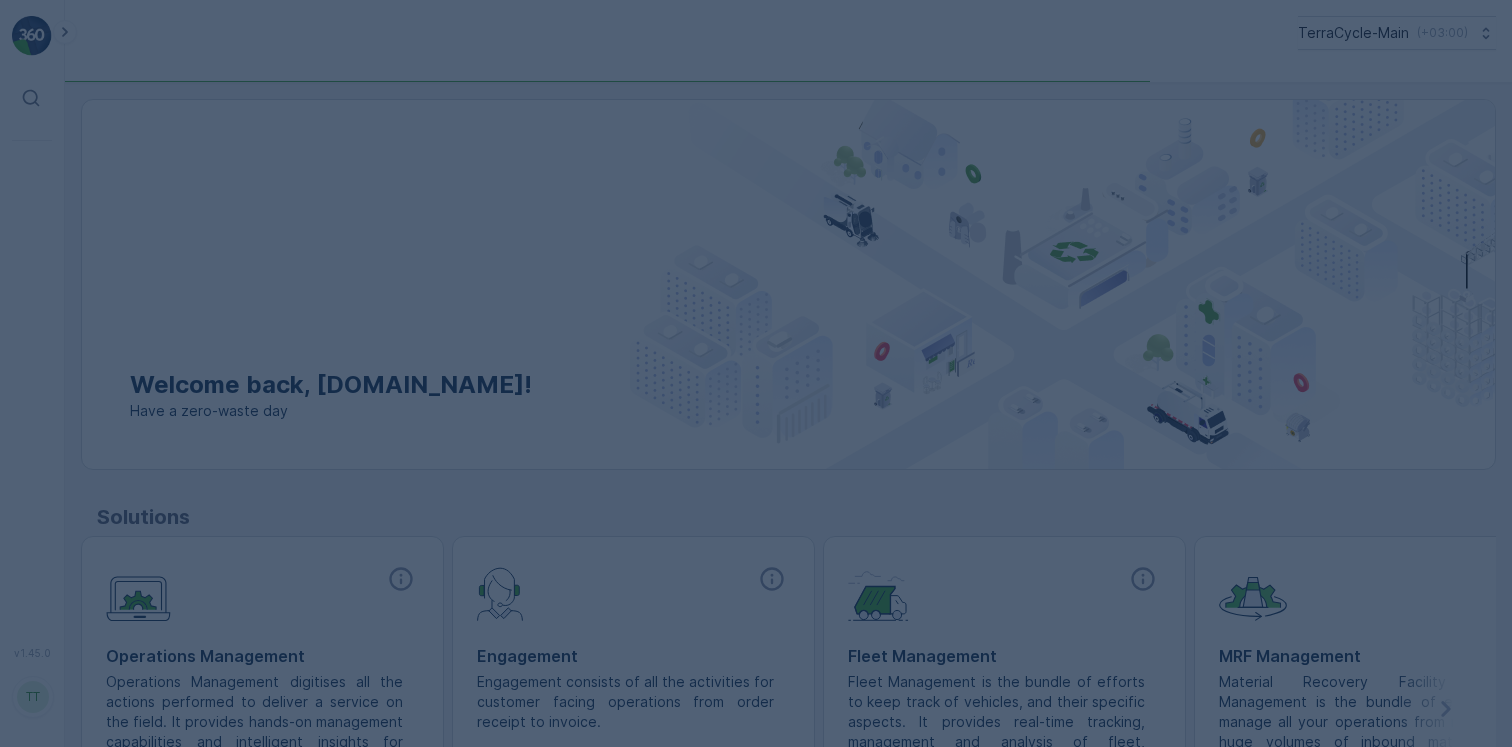 scroll, scrollTop: 0, scrollLeft: 0, axis: both 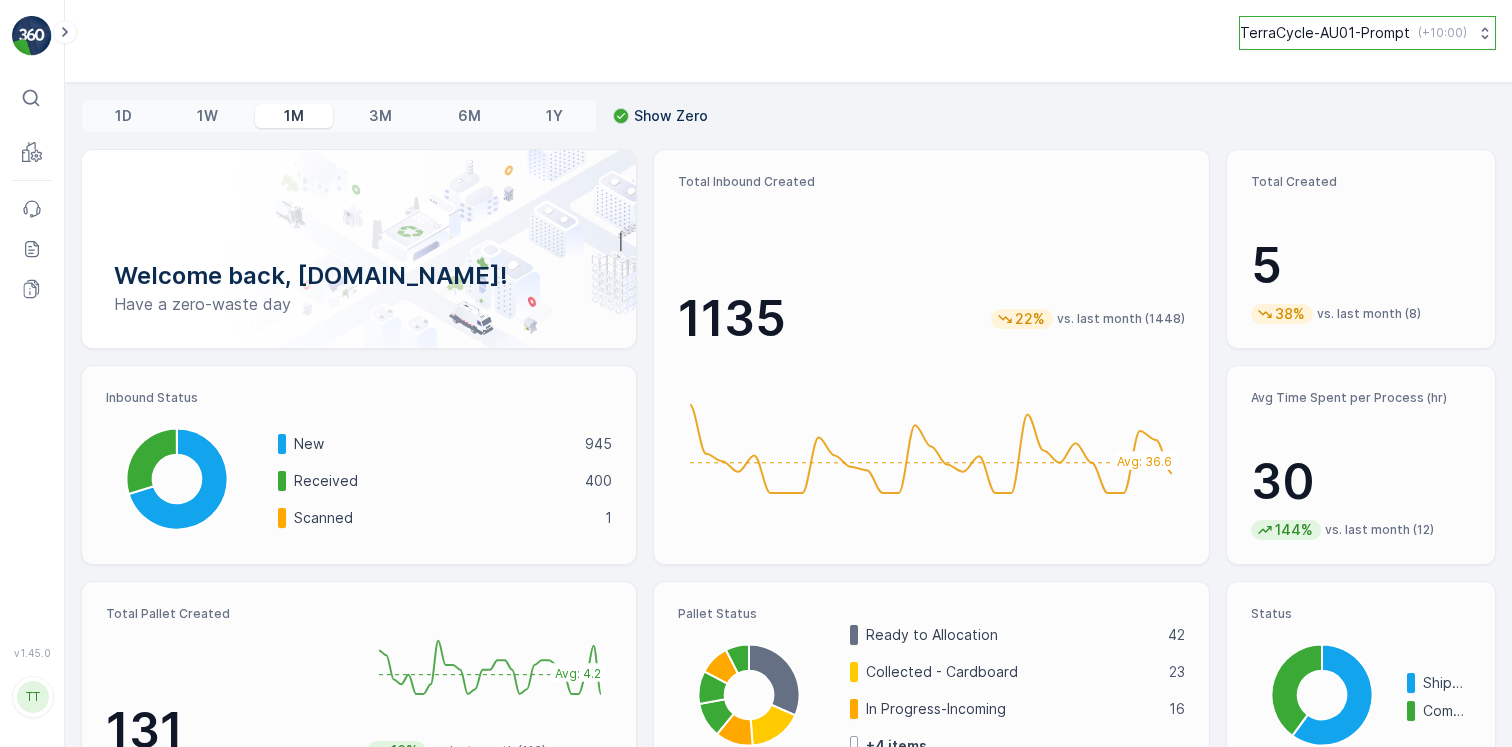 click on "TerraCycle-AU01-Prompt ( +10:00 )" at bounding box center (1353, 33) 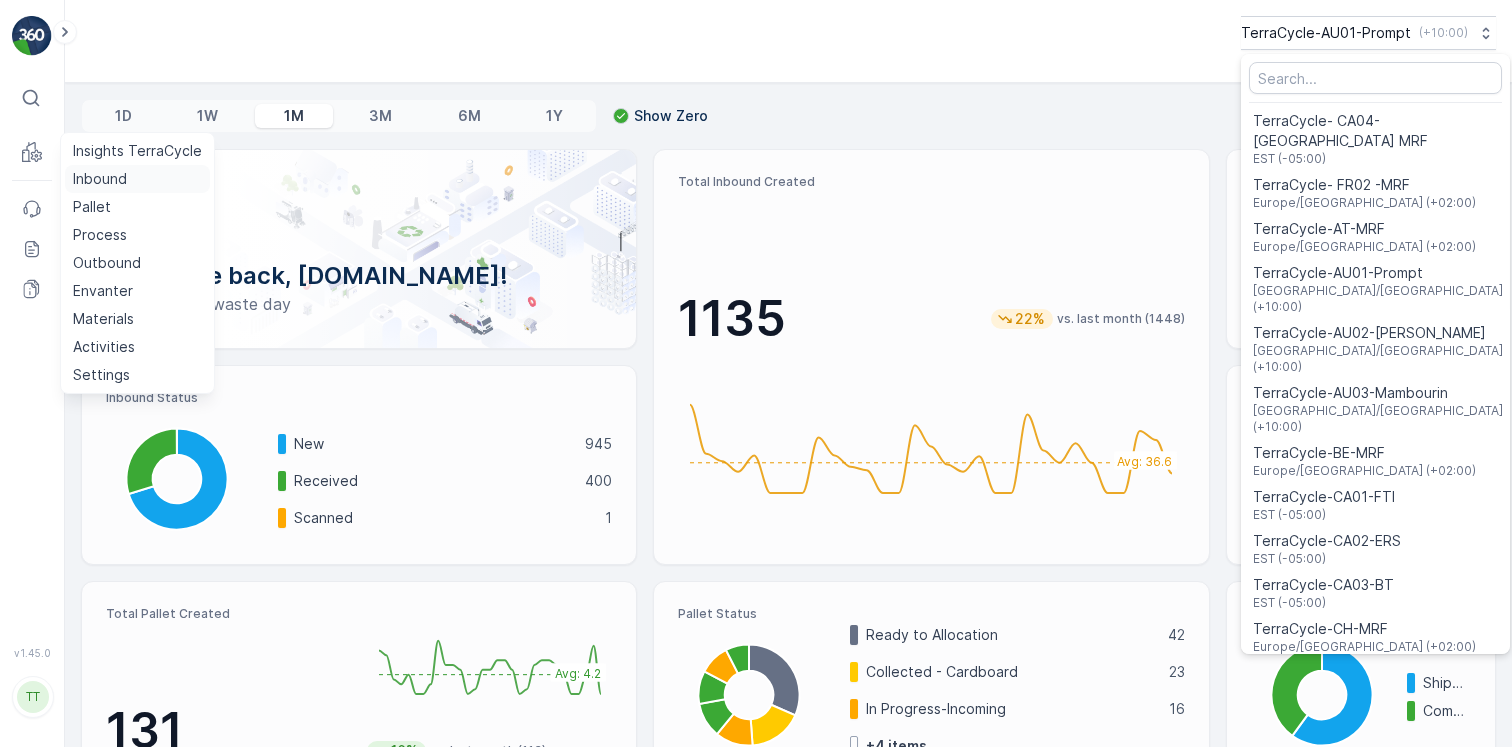 click on "Inbound" at bounding box center (100, 179) 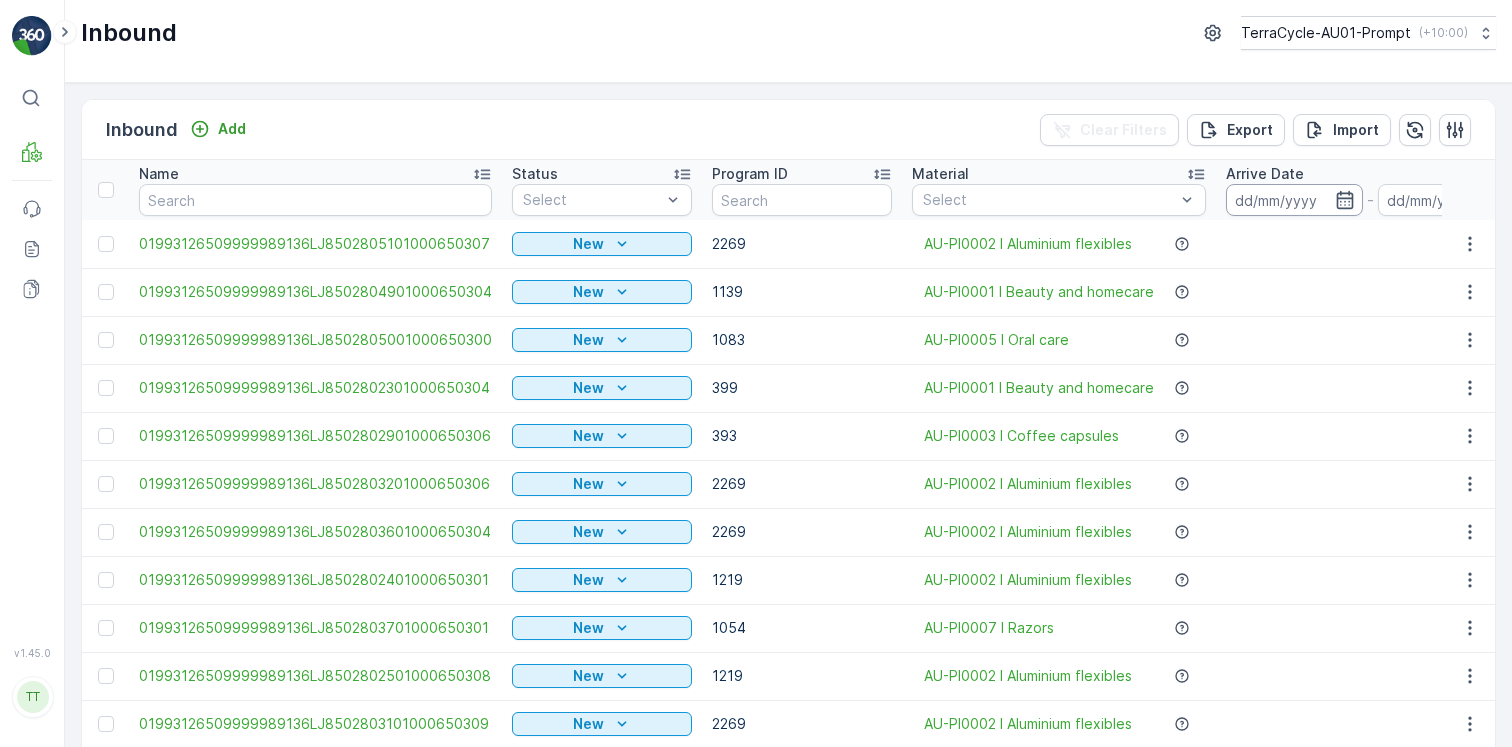 click at bounding box center (1294, 200) 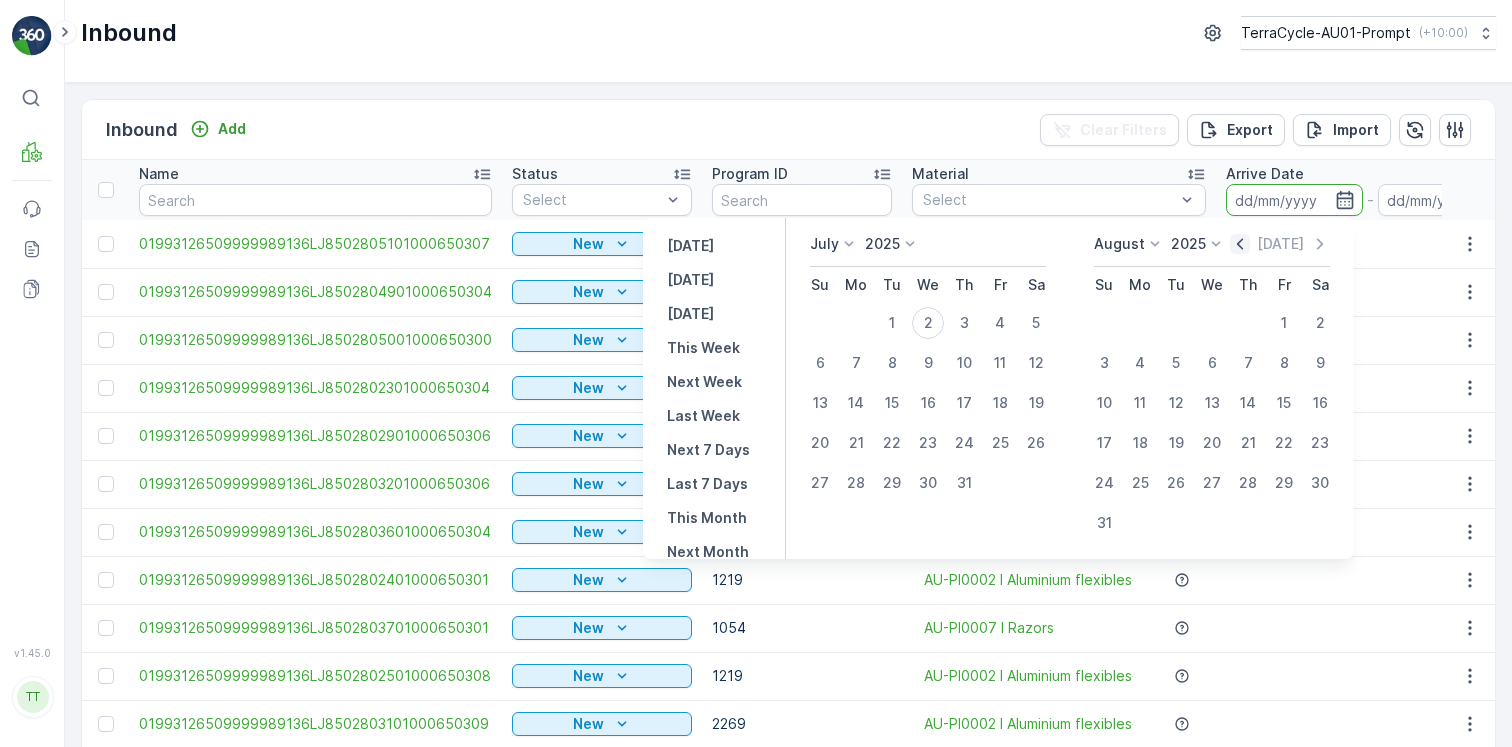 click 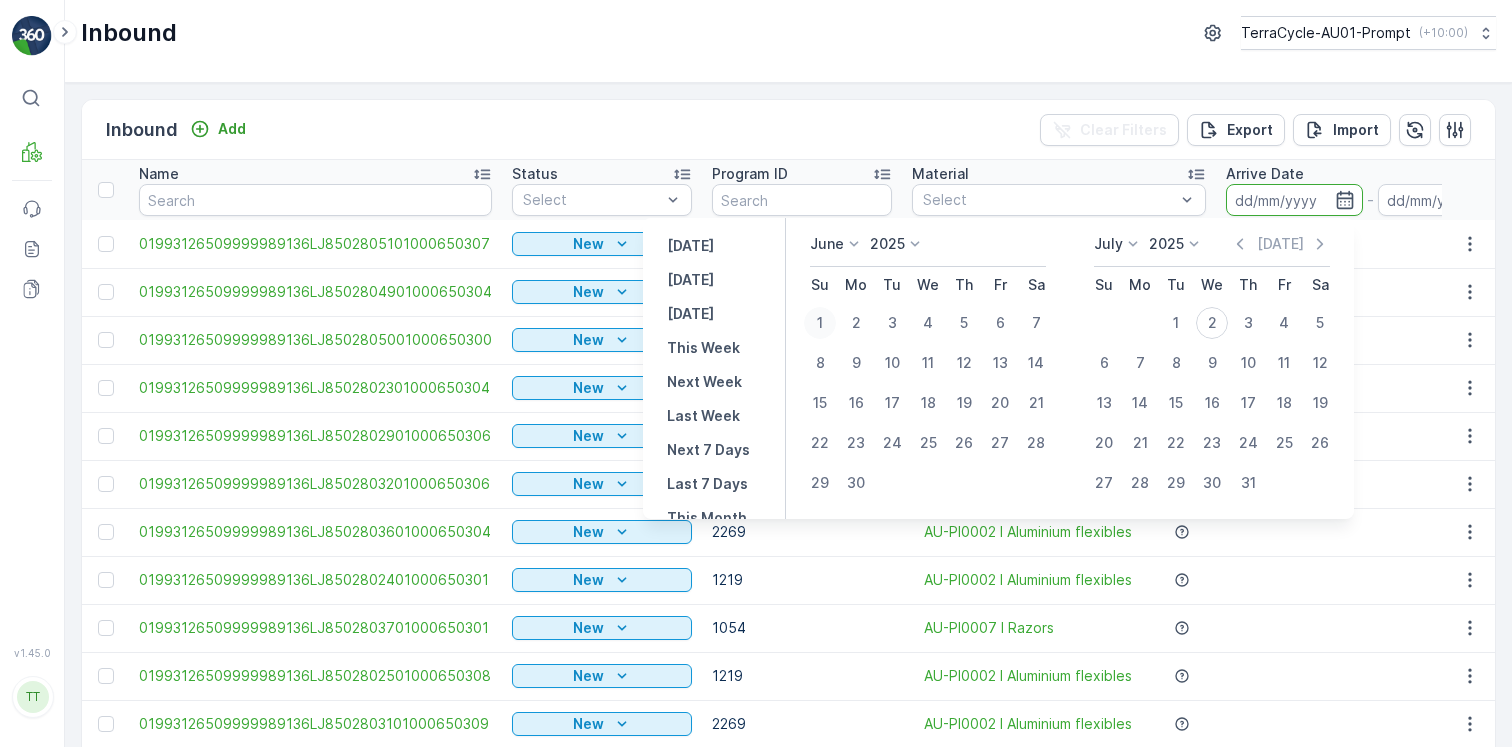 click on "1" at bounding box center (820, 323) 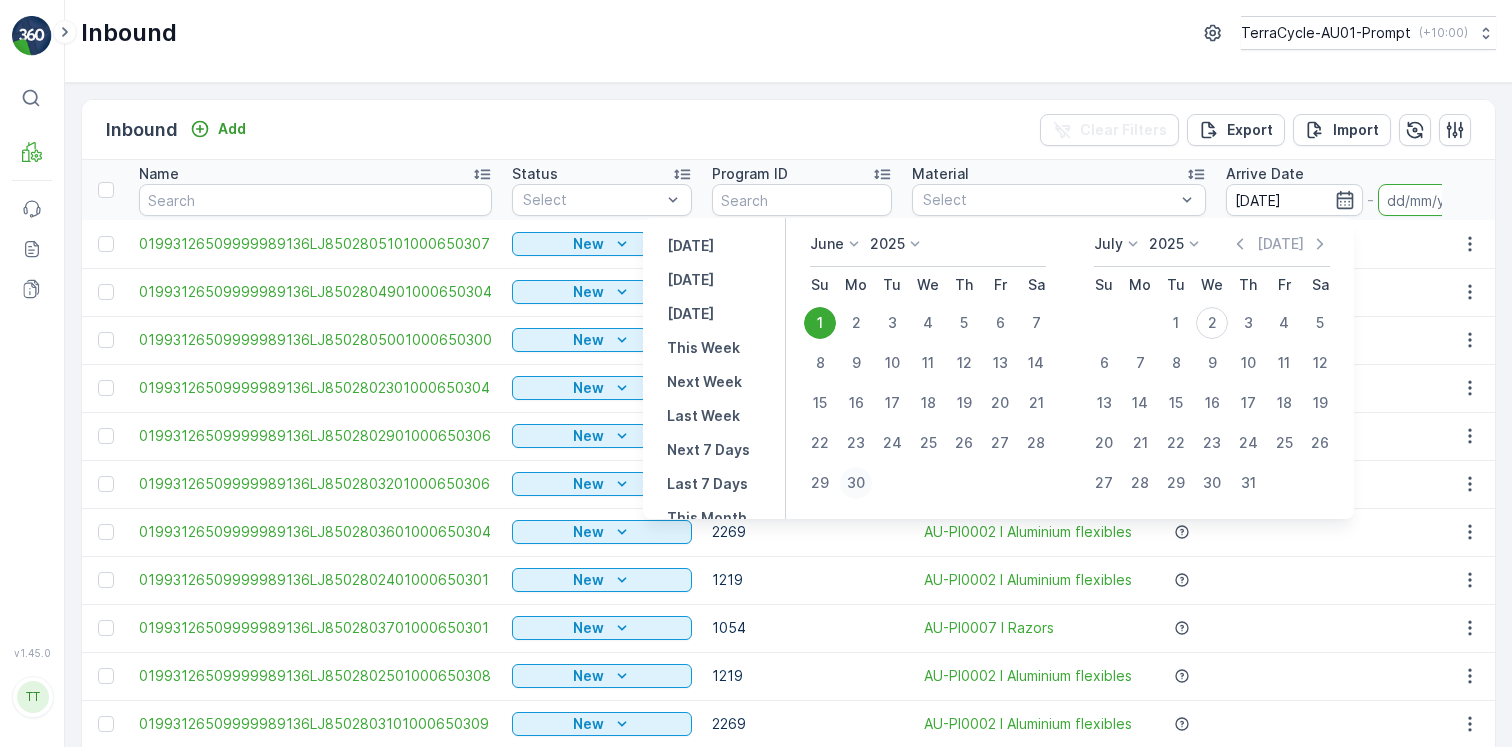 click on "30" at bounding box center [856, 483] 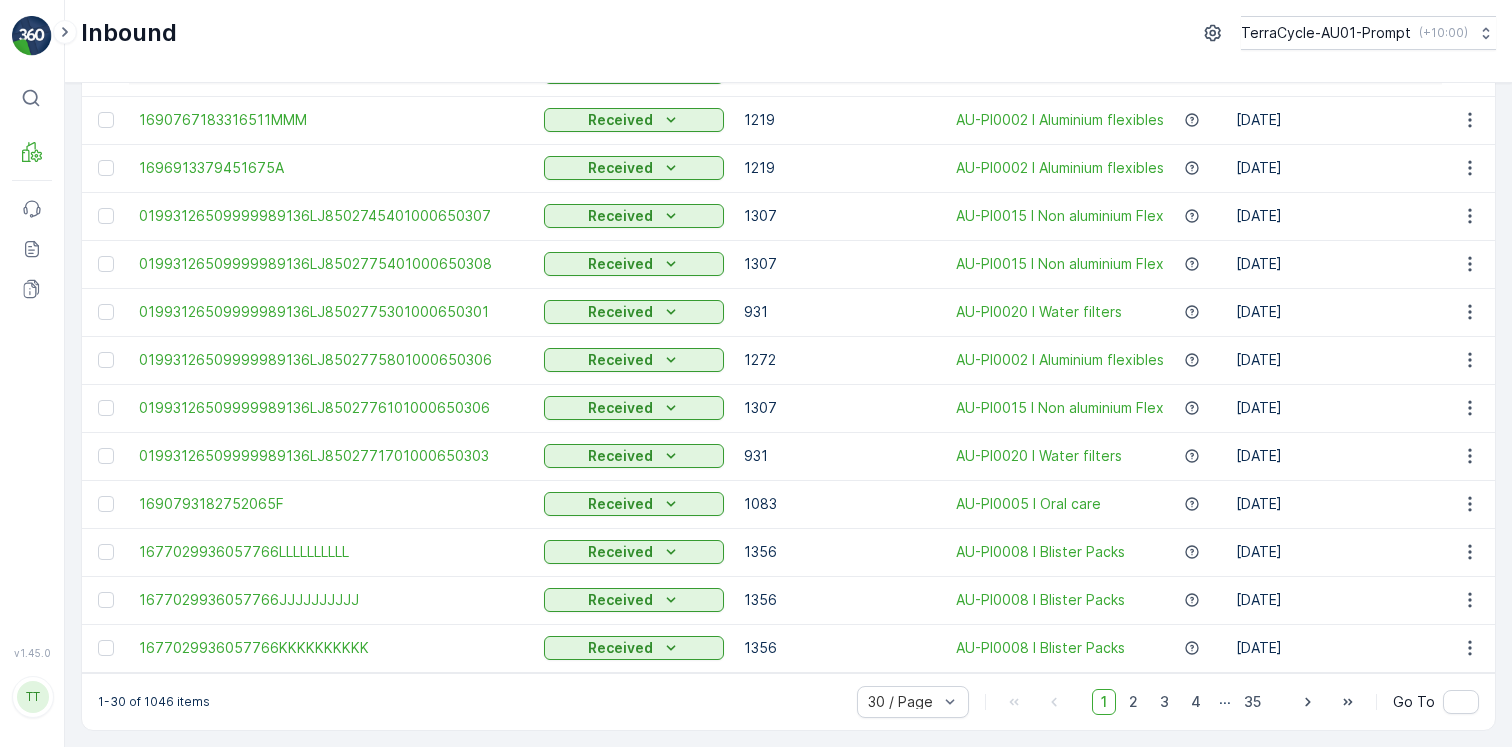 scroll, scrollTop: 997, scrollLeft: 0, axis: vertical 